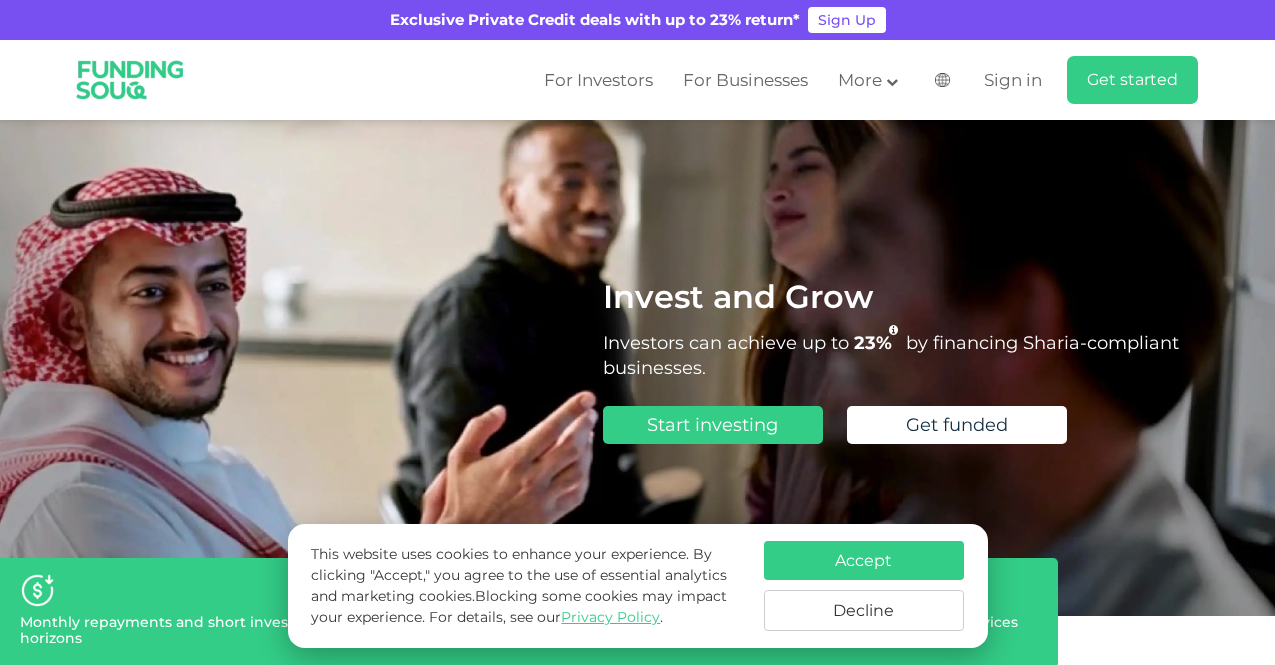 scroll, scrollTop: 0, scrollLeft: 0, axis: both 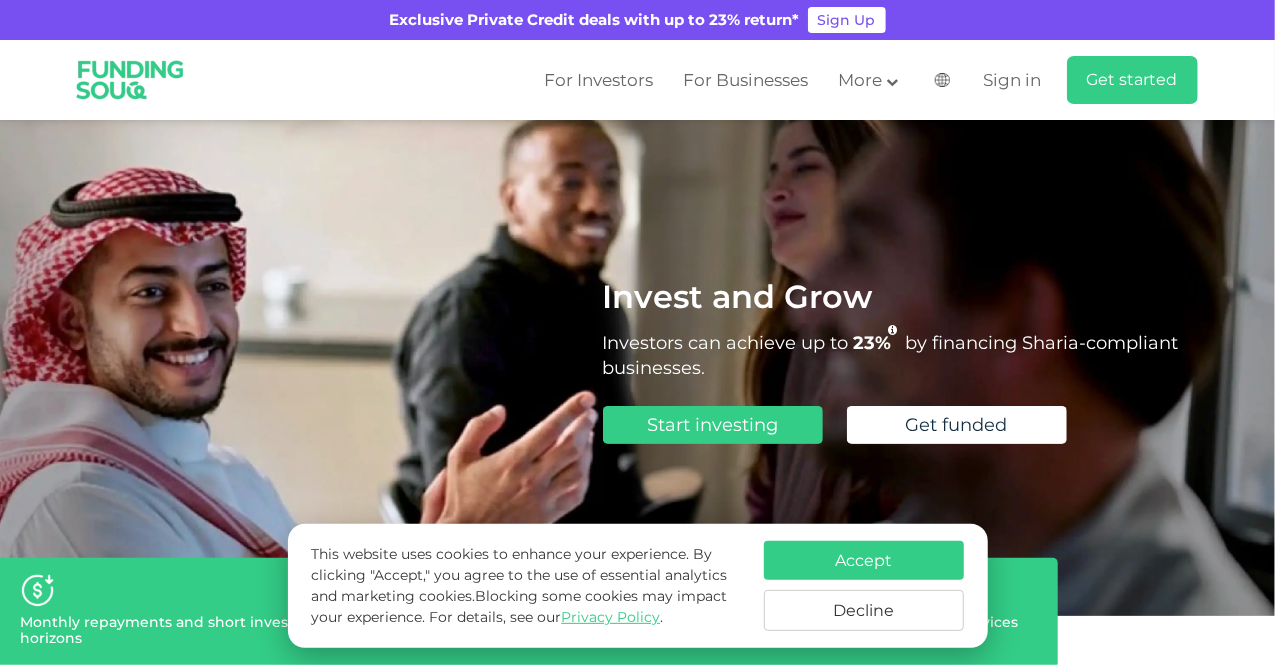 click on "Accept" at bounding box center (864, 560) 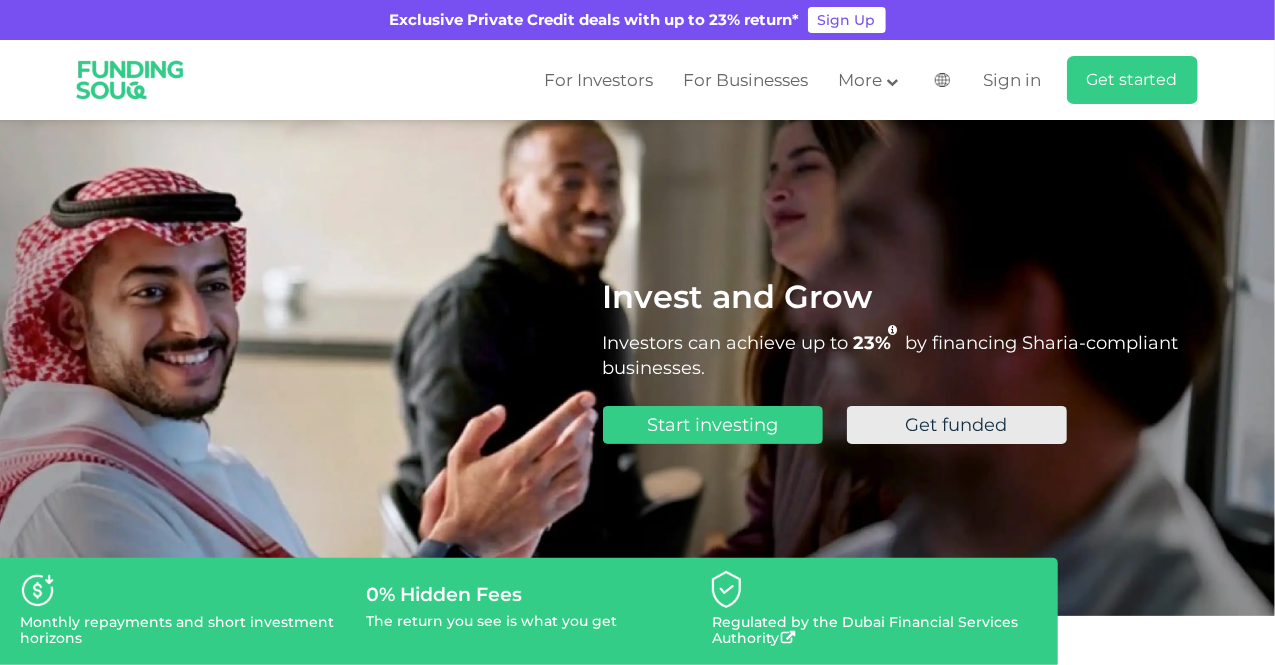 click on "Get funded" at bounding box center (957, 425) 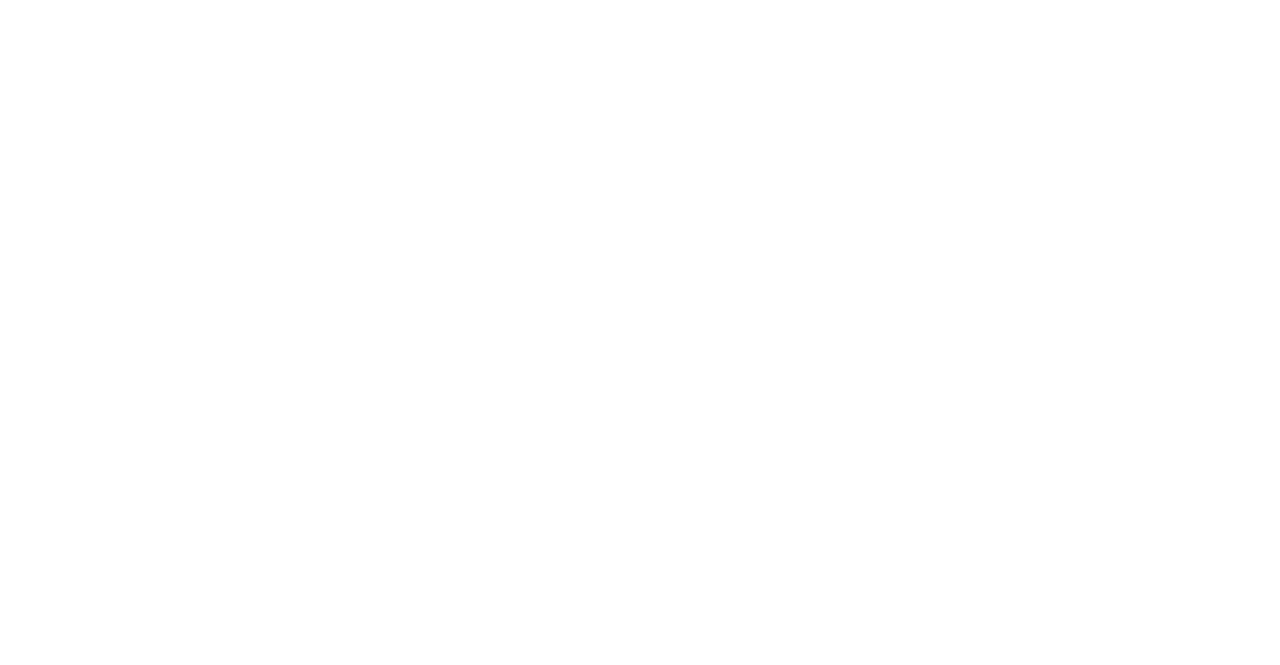 scroll, scrollTop: 0, scrollLeft: 0, axis: both 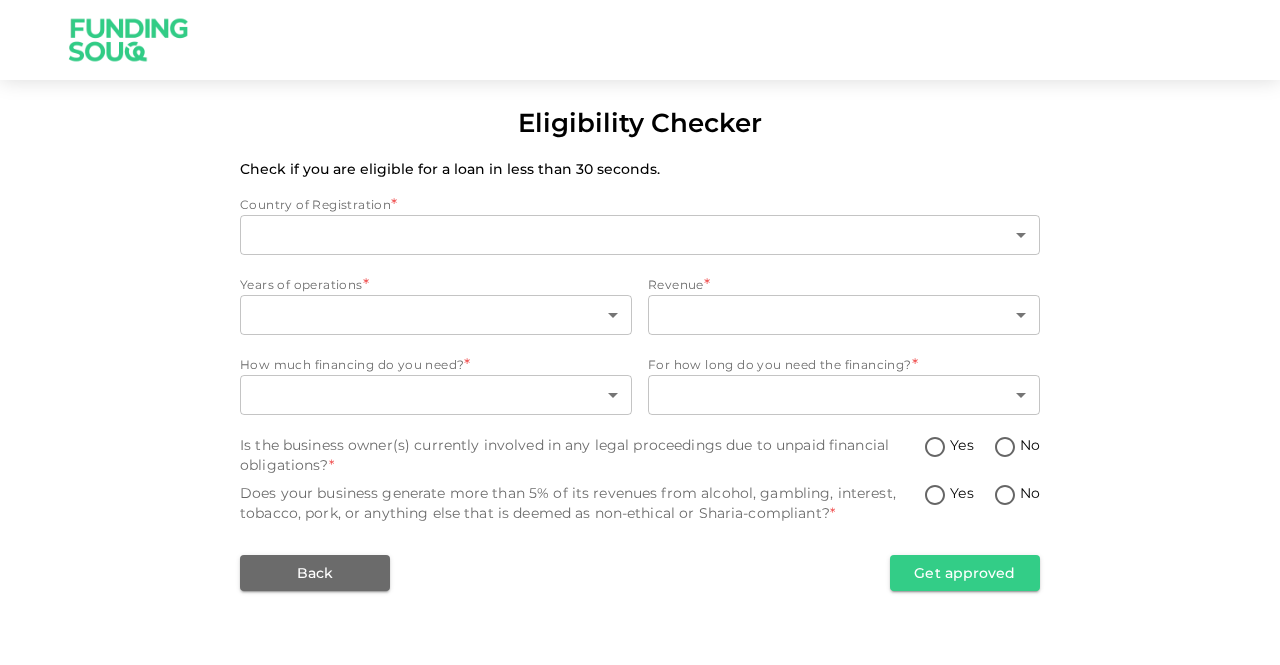 type on "1" 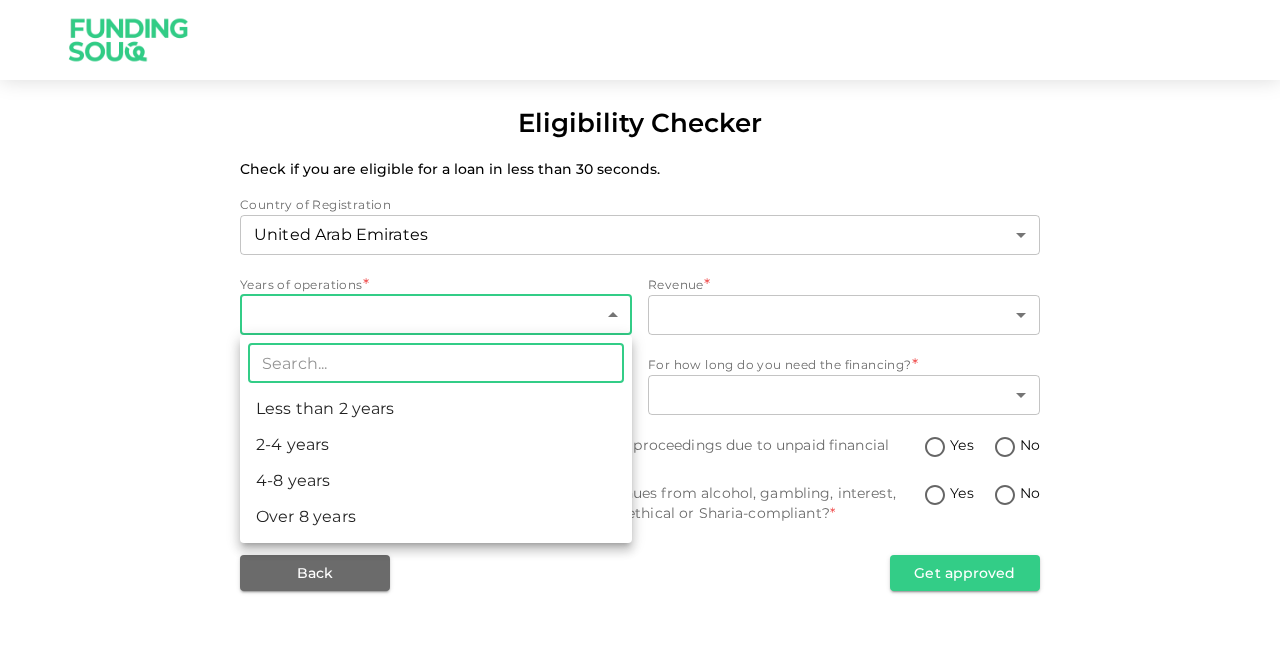 click on "Eligibility Checker Check if you are eligible for a loan in less than 30 seconds.   Country of Registration [COUNTRY] 1 ​   Years of operations * ​ ​   Revenue * ​ ​   How much financing do you need? * ​ ​   For how long do you need the financing? * ​ ​ Is the business owner(s) currently involved in any legal proceedings due to unpaid financial obligations? * Yes No Does your business generate more than 5% of its revenues from alcohol, gambling, interest, tobacco, pork, or anything else that is deemed as non-ethical or Sharia-compliant? * Yes No Back Get approved
​ Less than 2 years 2-4 years 4-8 years Over 8 years" at bounding box center [640, 332] 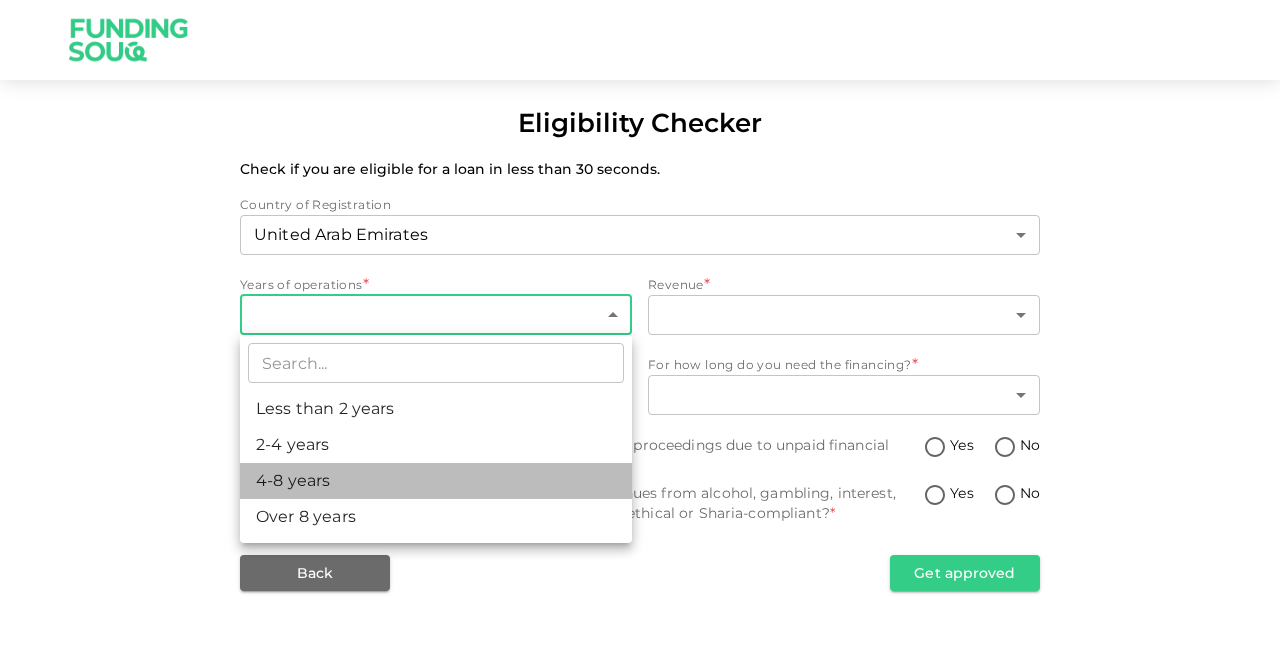 click on "4-8 years" at bounding box center [436, 481] 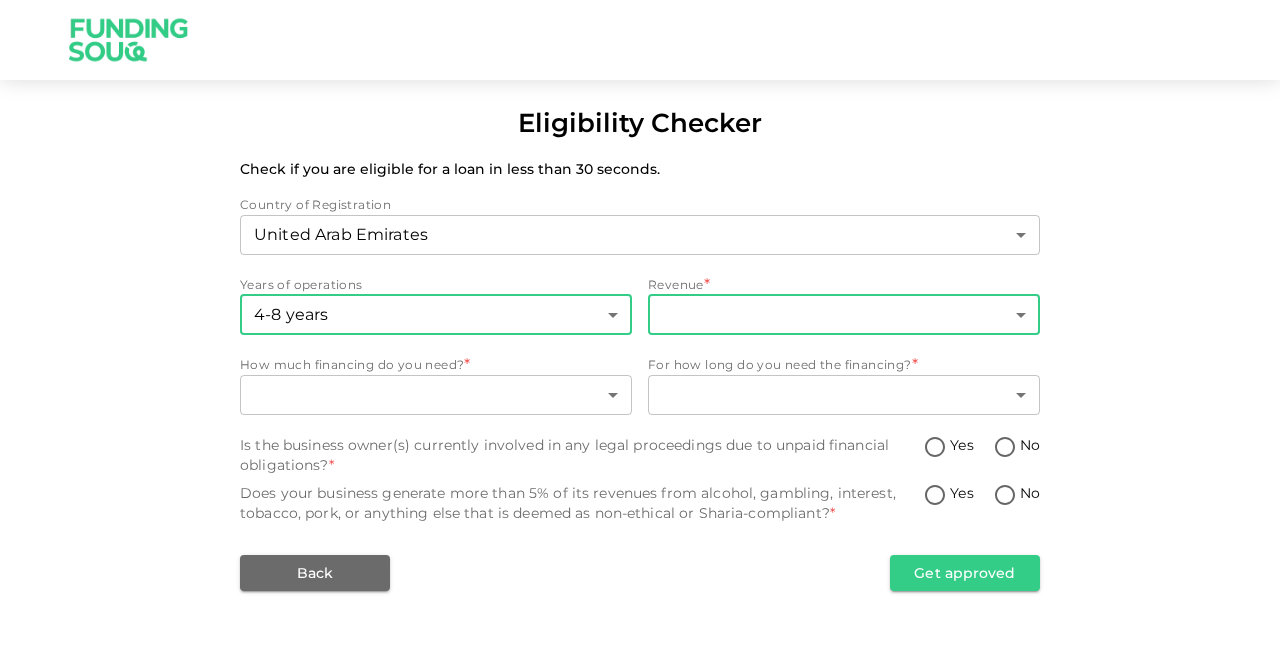 click on "Eligibility Checker Check if you are eligible for a loan in less than 30 seconds.   Country of Registration [COUNTRY] 1 ​   Years of operations 4-8 years 3 ​   Revenue * ​ ​   How much financing do you need? * ​ ​   For how long do you need the financing? * ​ ​ Is the business owner(s) currently involved in any legal proceedings due to unpaid financial obligations? * Yes No Does your business generate more than 5% of its revenues from alcohol, gambling, interest, tobacco, pork, or anything else that is deemed as non-ethical or Sharia-compliant? * Yes No Back Get approved" at bounding box center [640, 332] 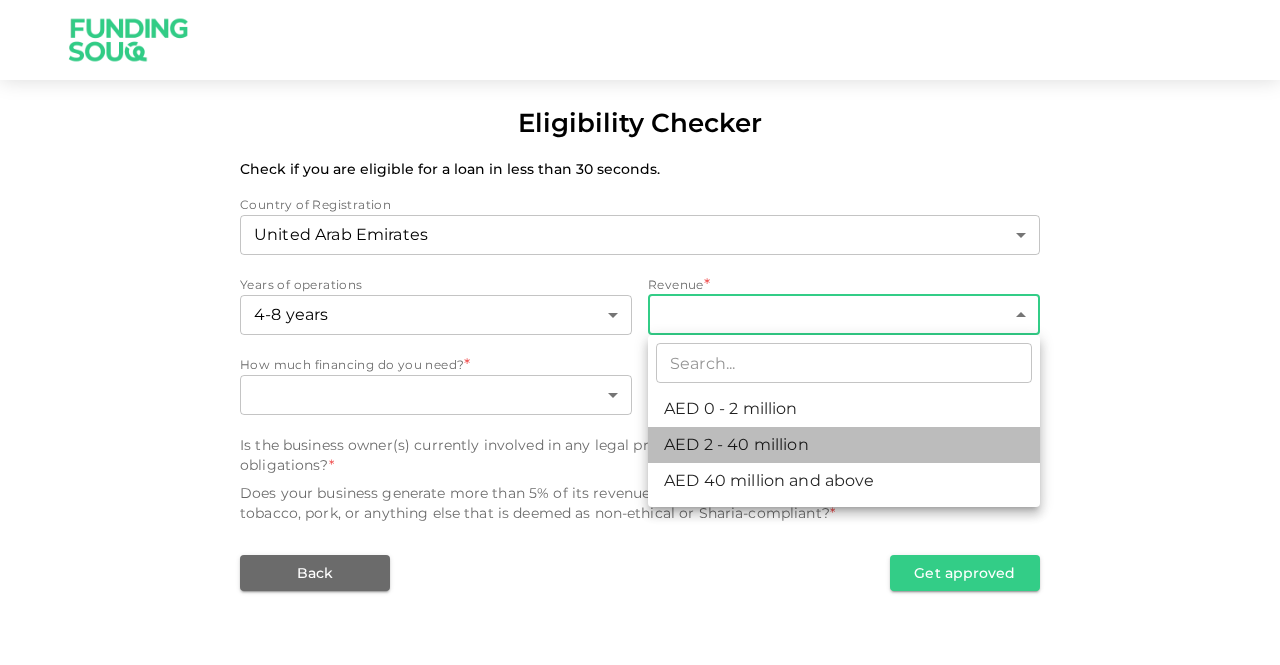 click on "AED 2 - 40 million" at bounding box center (844, 445) 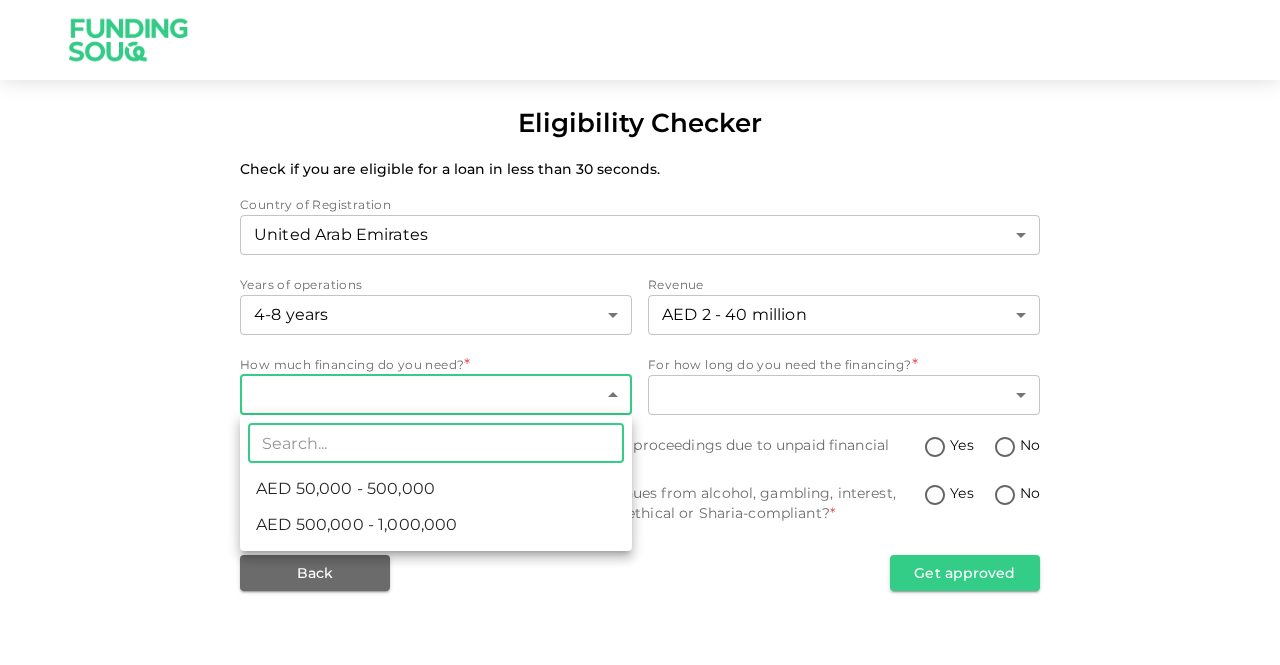click on "Eligibility Checker Check if you are eligible for a loan in less than 30 seconds.   Country of Registration [COUNTRY] 1 ​   Years of operations 4-8 years 3 ​   Revenue [CURRENCY] [AMOUNT] - [AMOUNT] 2 ​   How much financing do you need? * ​ ​   For how long do you need the financing? * ​ ​ Is the business owner(s) currently involved in any legal proceedings due to unpaid financial obligations? * Yes No Does your business generate more than 5% of its revenues from alcohol, gambling, interest, tobacco, pork, or anything else that is deemed as non-ethical or Sharia-compliant? * Yes No Back Get approved
​ [CURRENCY] [AMOUNT] - [AMOUNT] [CURRENCY] [AMOUNT] - [AMOUNT]" at bounding box center (640, 332) 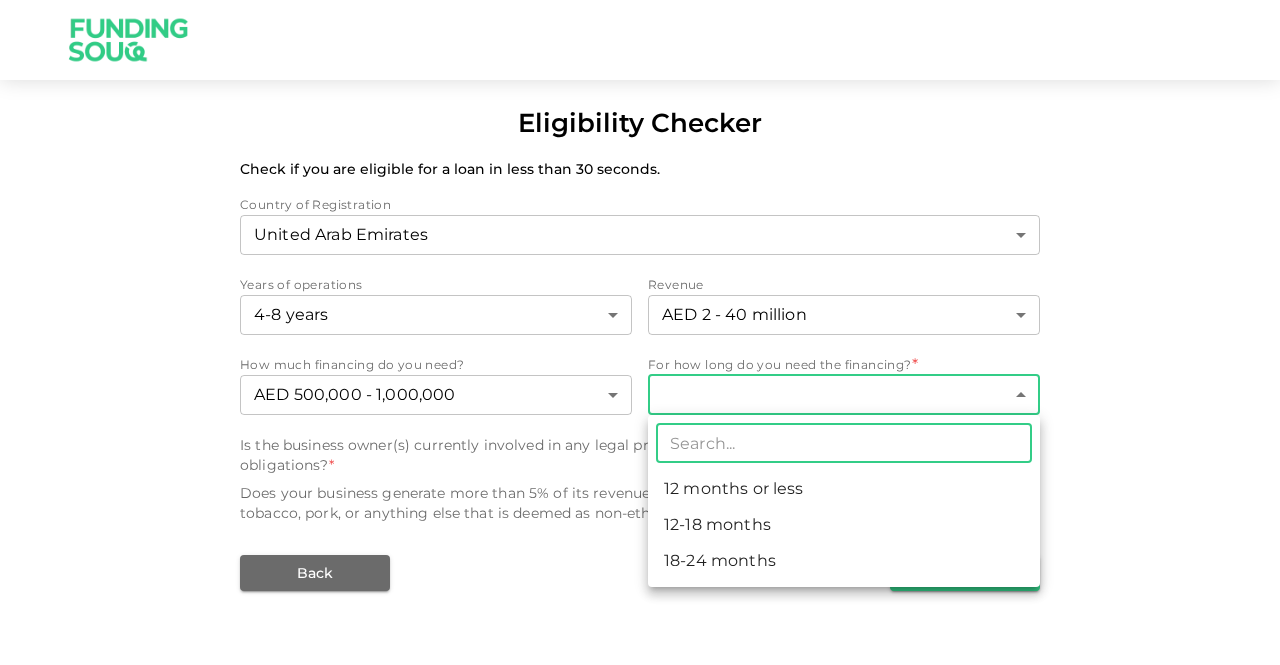click on "Eligibility Checker Check if you are eligible for a loan in less than 30 seconds.   Country of Registration [COUNTRY] 1 ​   Years of operations 4-8 years 3 ​   Revenue [CURRENCY] [AMOUNT] - [AMOUNT] 2 ​   How much financing do you need? [CURRENCY] [AMOUNT] - [AMOUNT] 2 ​   For how long do you need the financing? * ​ ​ Is the business owner(s) currently involved in any legal proceedings due to unpaid financial obligations? * Yes No Does your business generate more than 5% of its revenues from alcohol, gambling, interest, tobacco, pork, or anything else that is deemed as non-ethical or Sharia-compliant? * Yes No Back Get approved
​ 12 months or less  12-18 months 18-24 months" at bounding box center (640, 332) 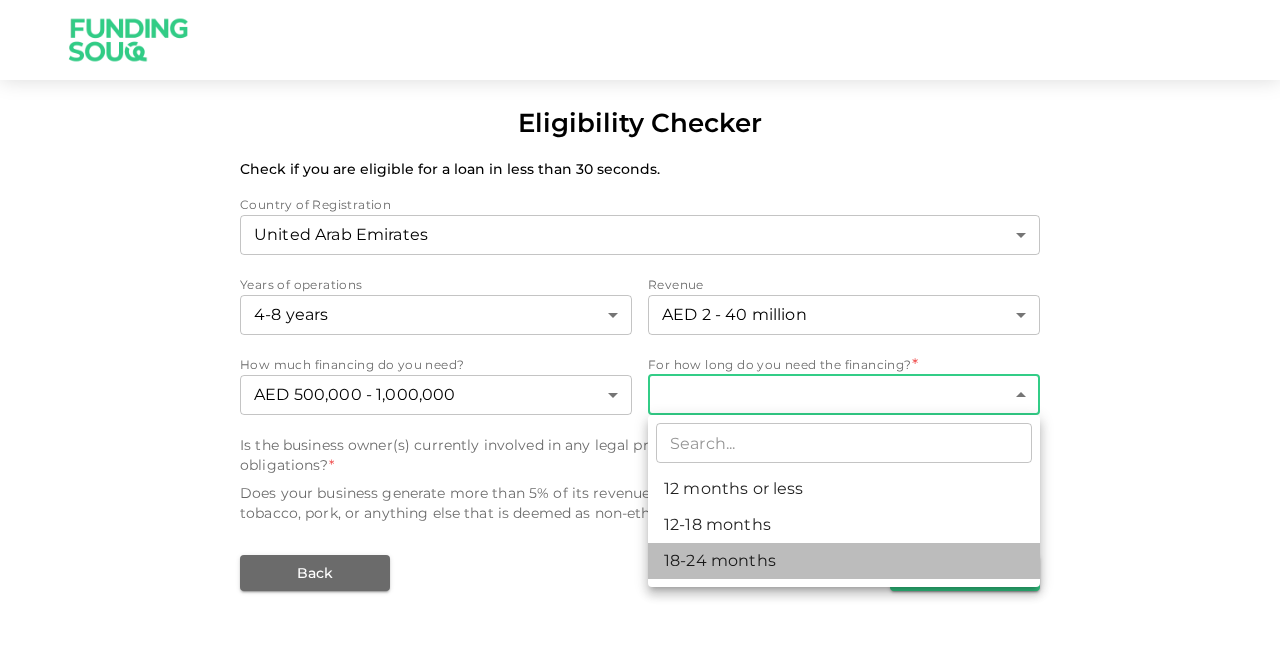 click on "18-24 months" at bounding box center (844, 561) 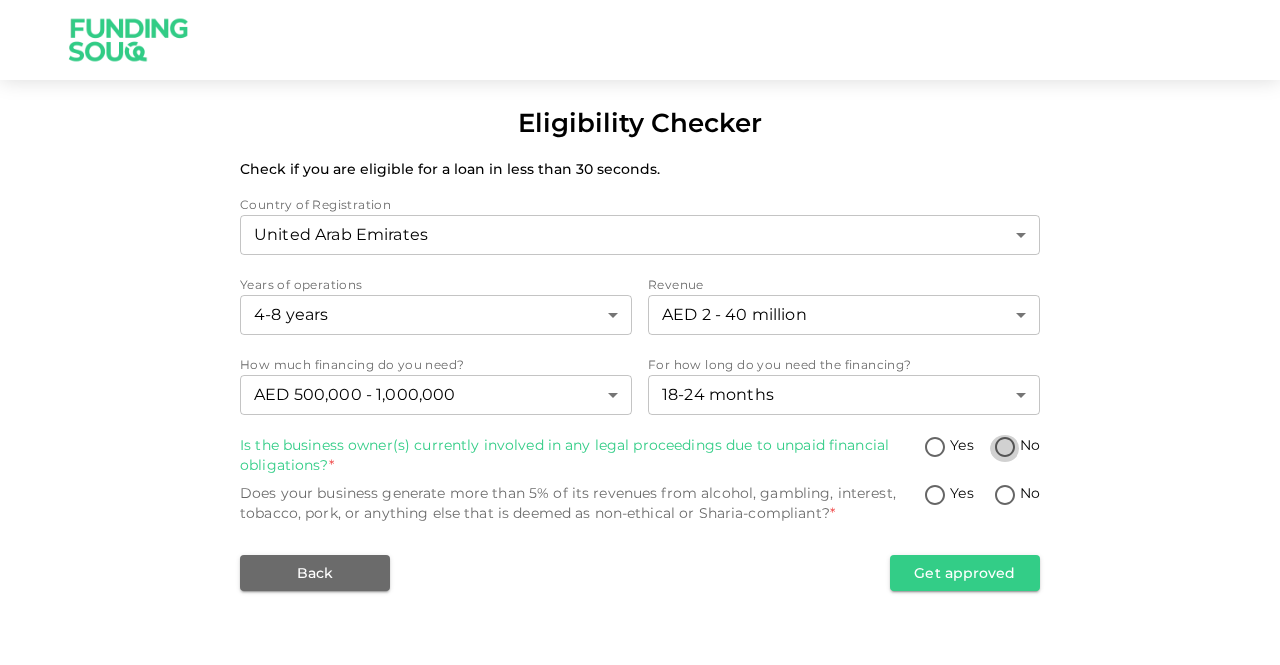 click on "No" at bounding box center (1005, 448) 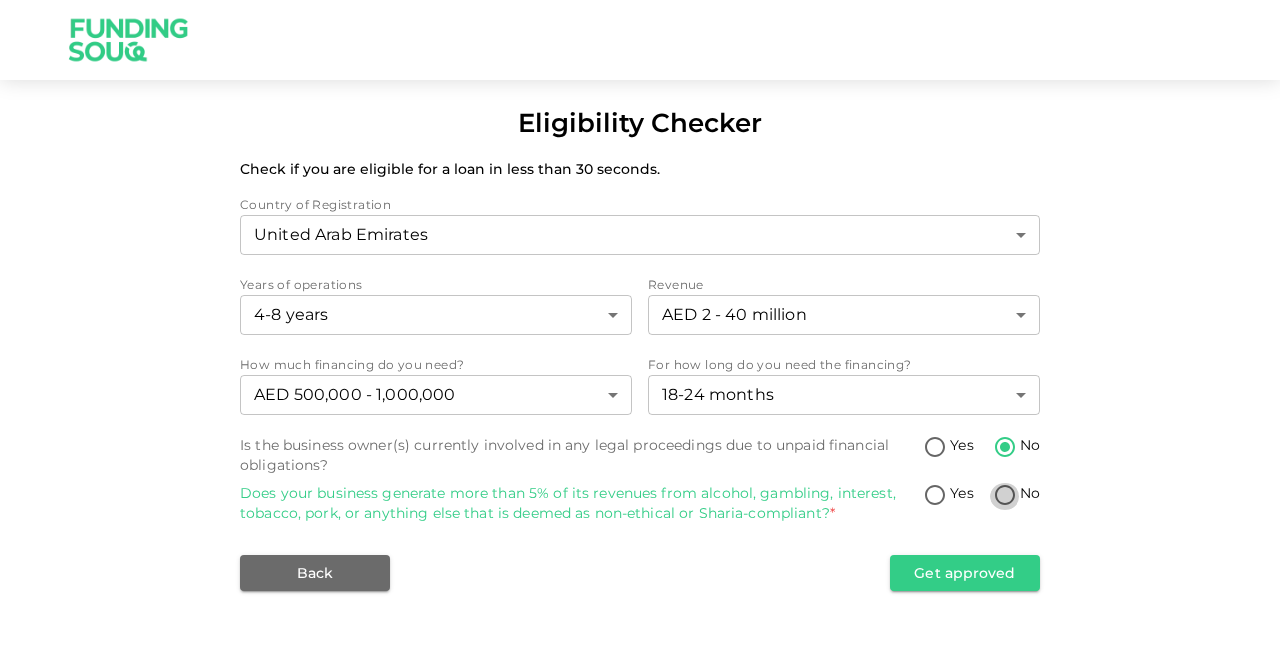 click on "No" at bounding box center (1005, 496) 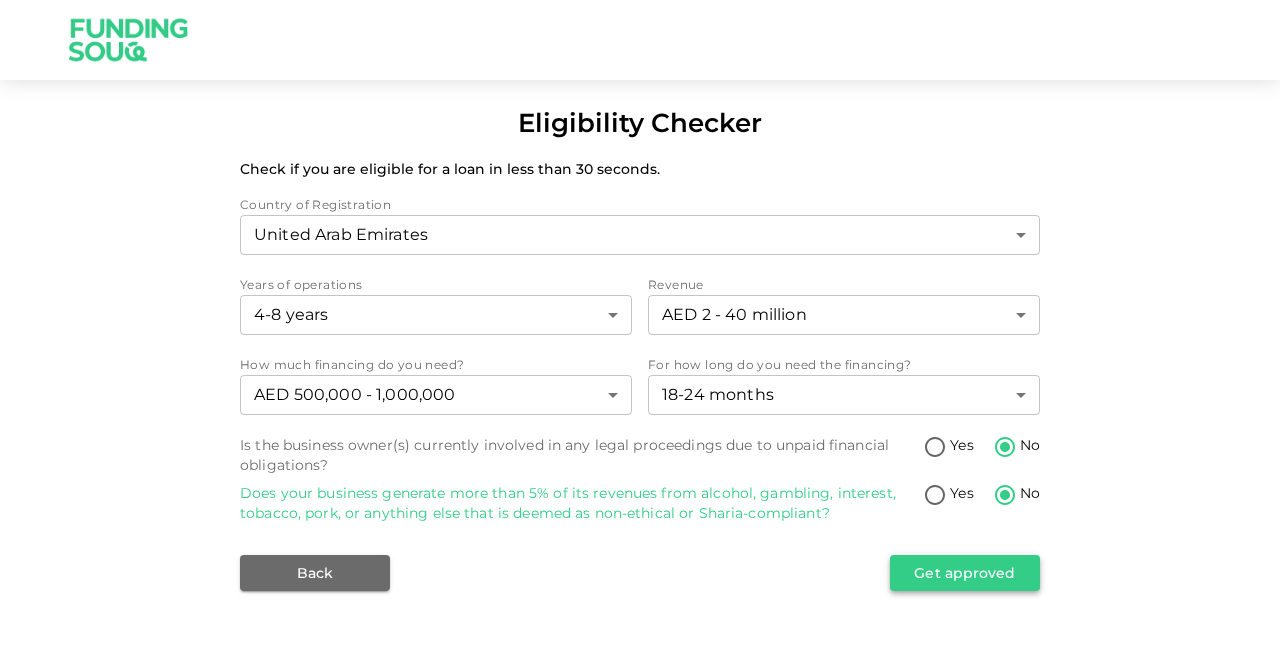 click on "Get approved" at bounding box center [965, 573] 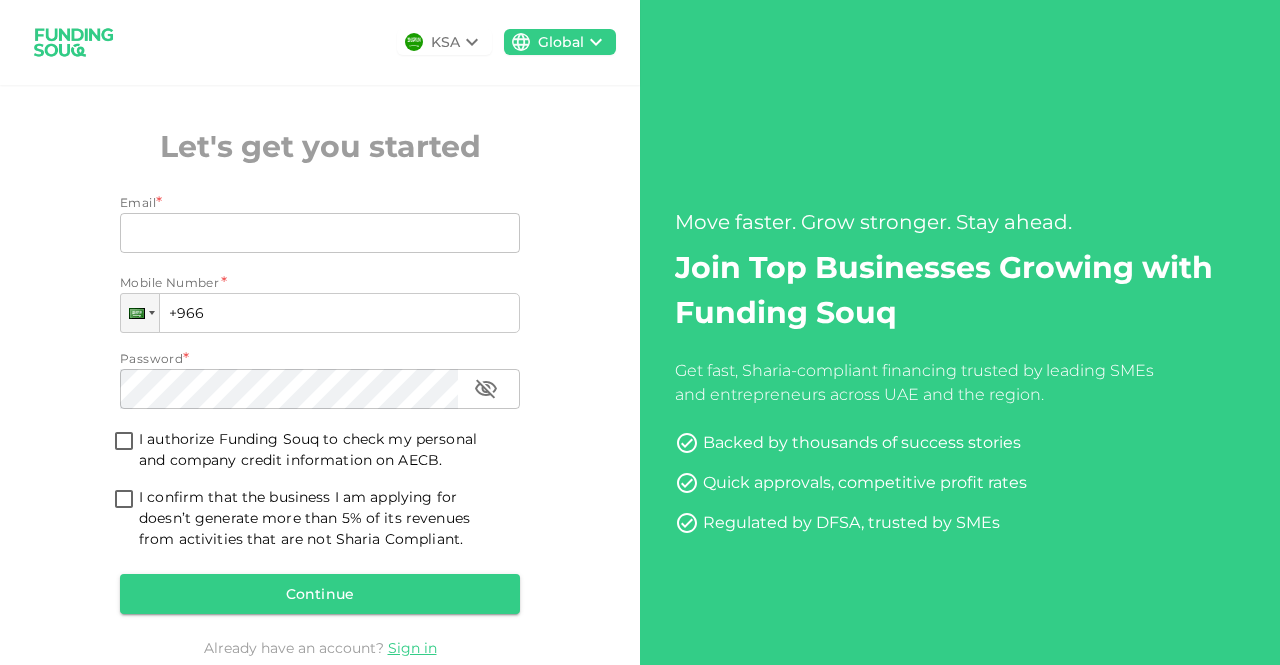scroll, scrollTop: 0, scrollLeft: 0, axis: both 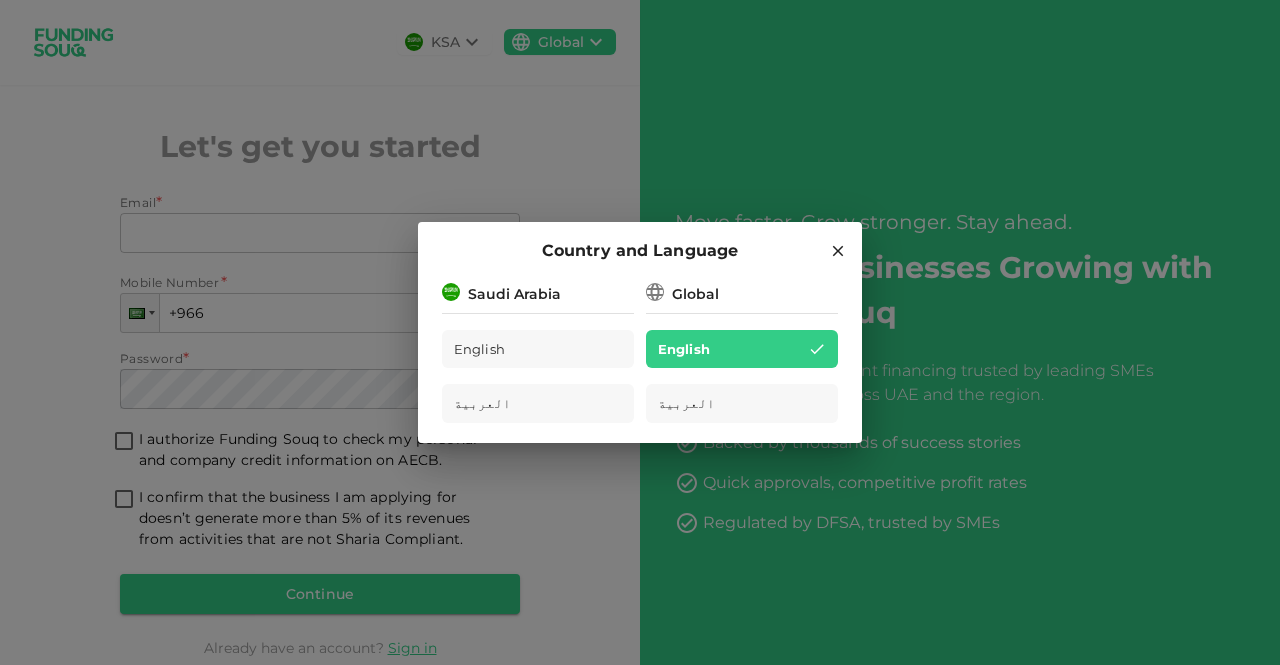 click 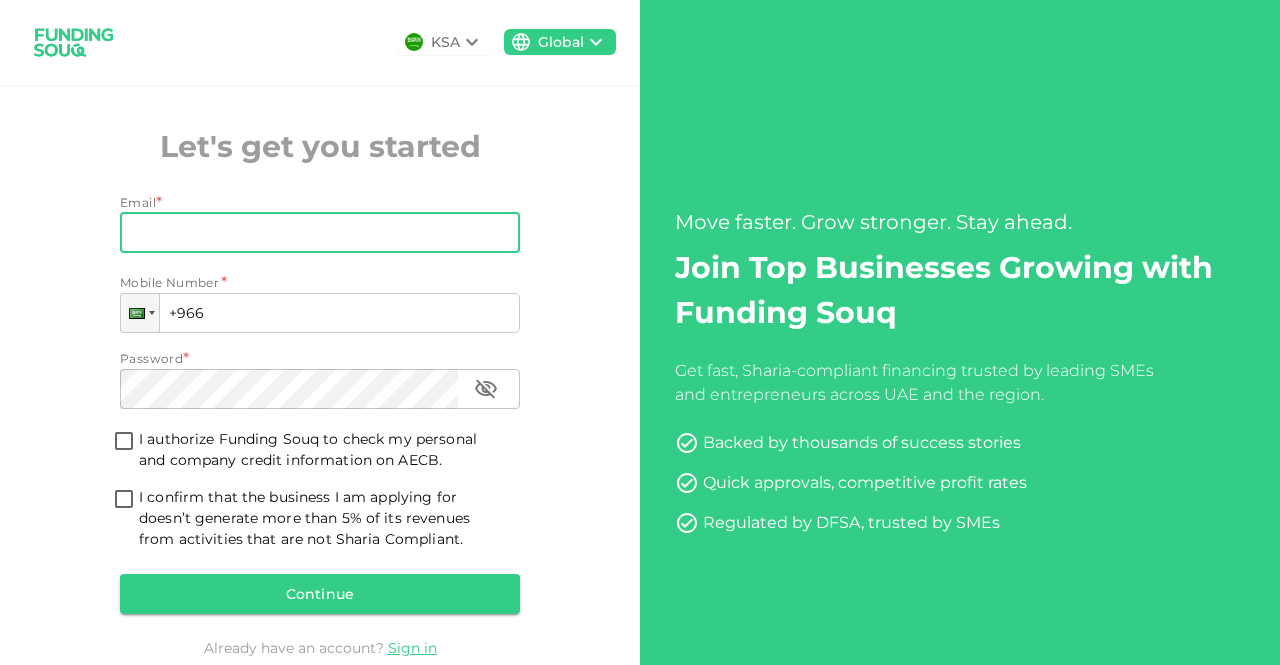 click on "Email" at bounding box center [309, 233] 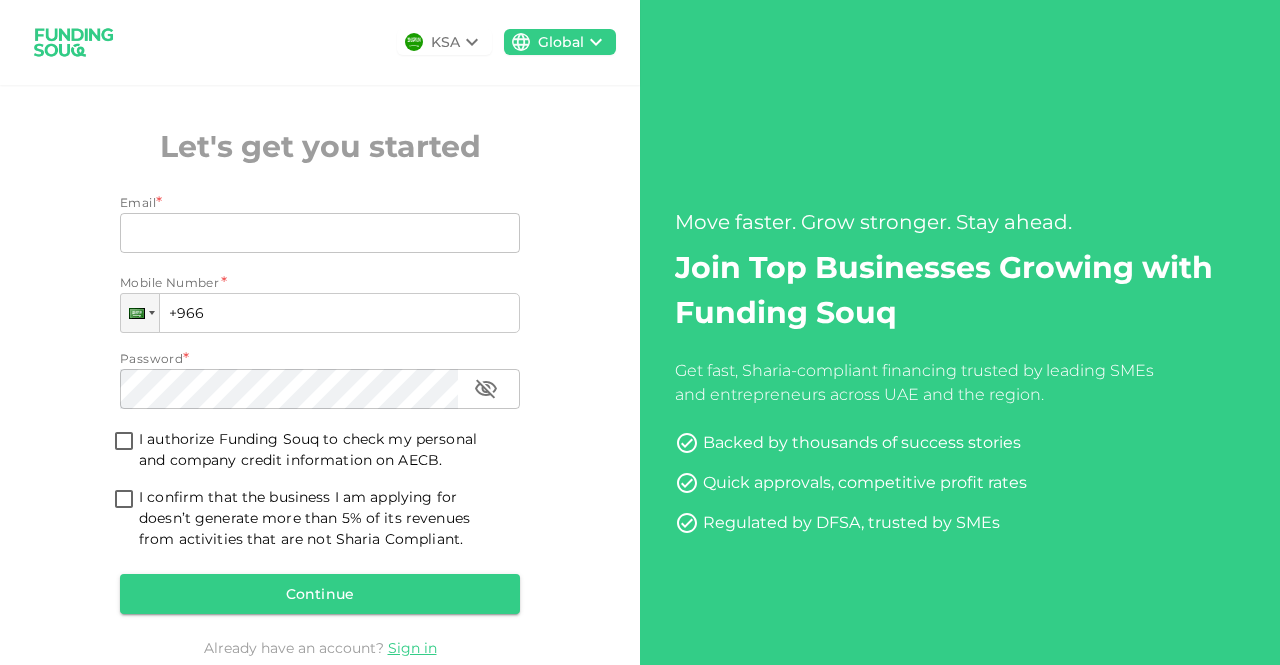 click on "KSA Global Let's get you started   Email * Email Email   Mobile Number * Phone +966   Password * Password Password   I authorize Funding Souq to check my personal and company credit information on AECB. I confirm that the business I am applying for doesn’t generate more than 5% of its revenues from activities that are not Sharia Compliant. Continue Already have an account?   Sign in" at bounding box center [320, 359] 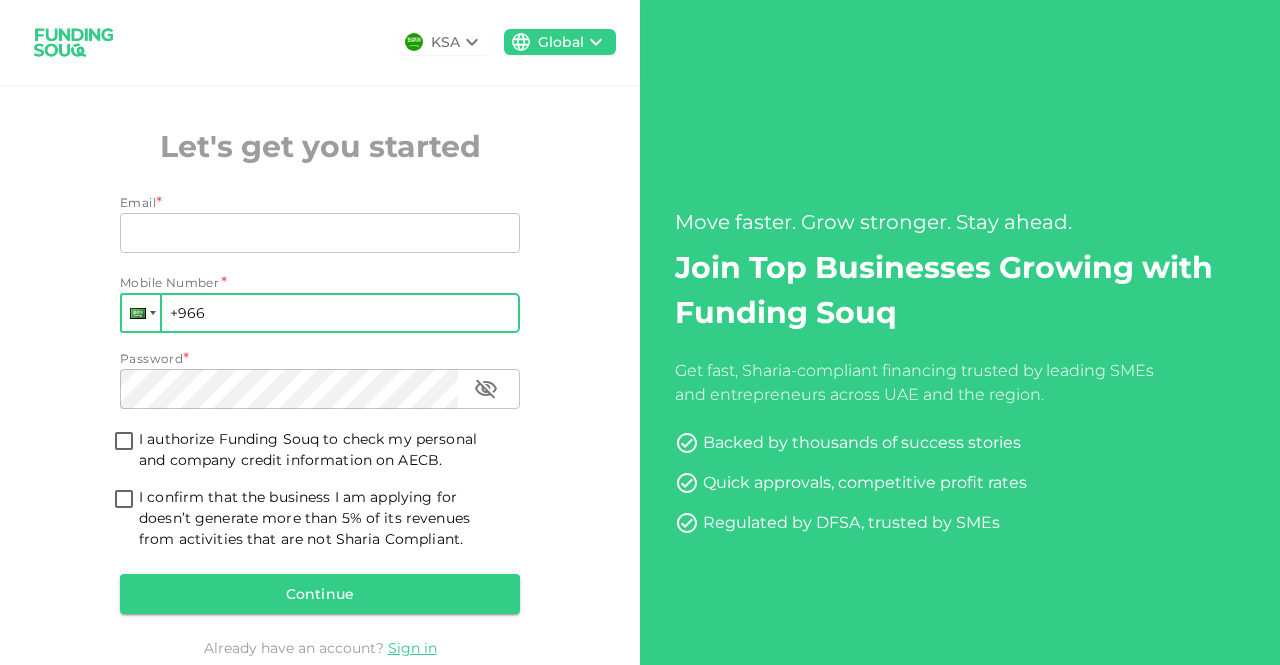 click at bounding box center (141, 313) 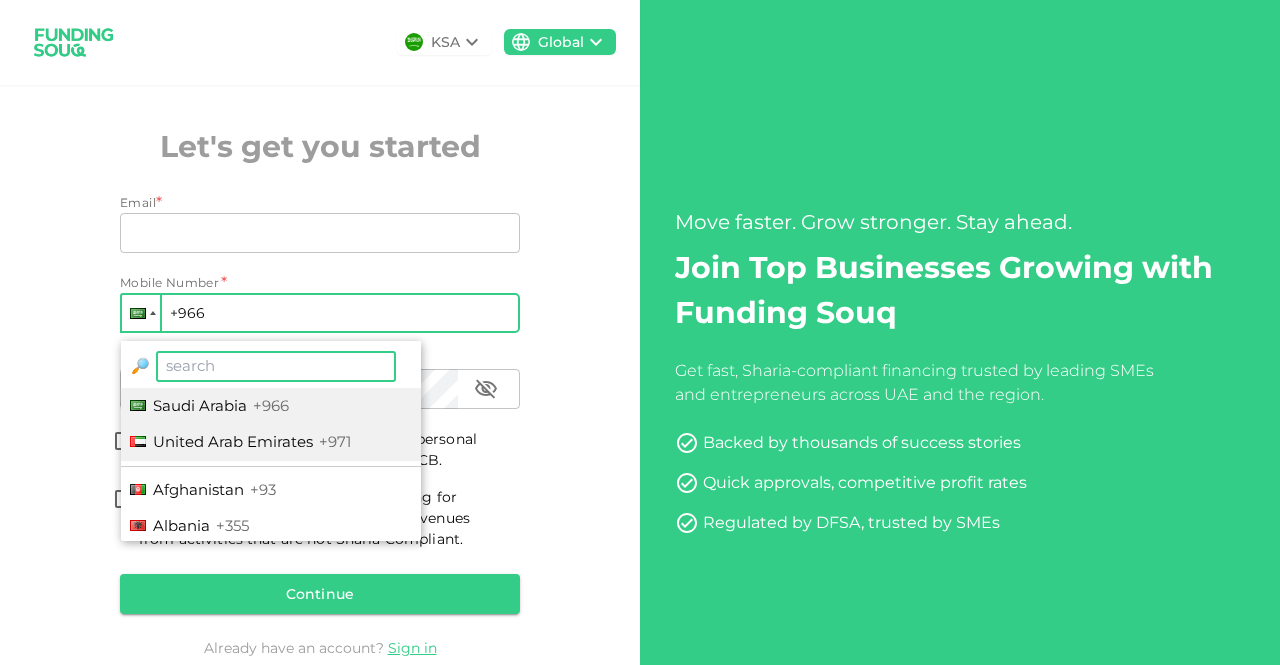 click on "United Arab Emirates" at bounding box center [233, 441] 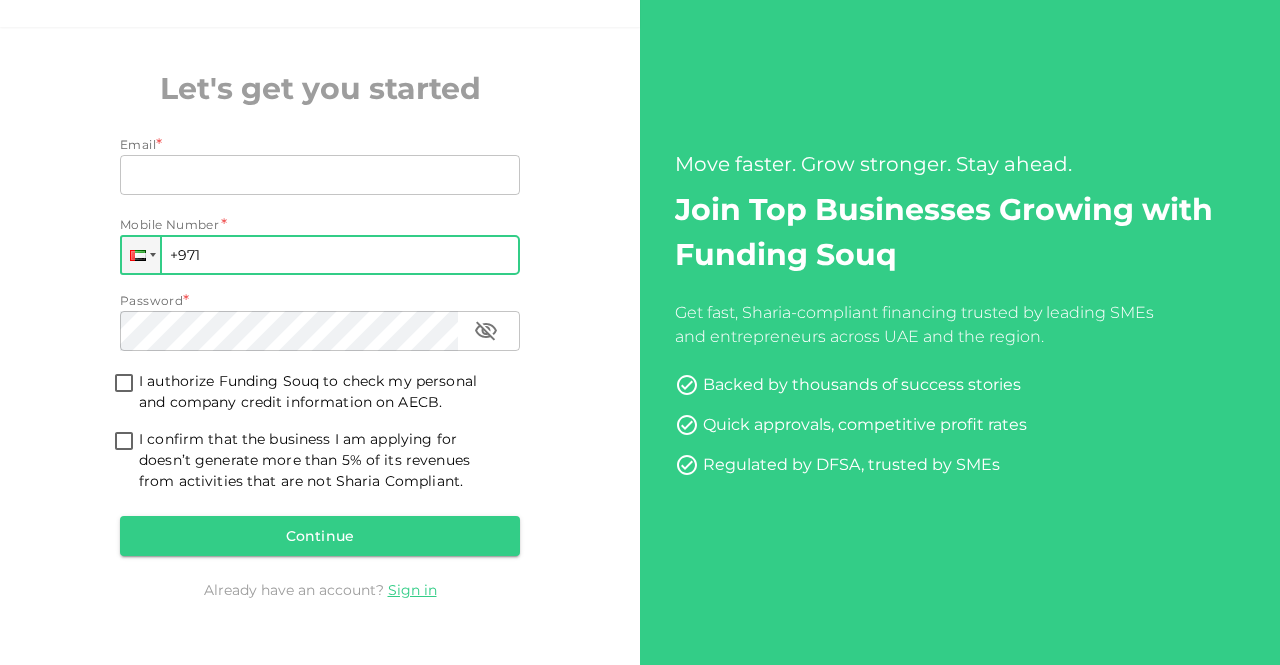 scroll, scrollTop: 84, scrollLeft: 0, axis: vertical 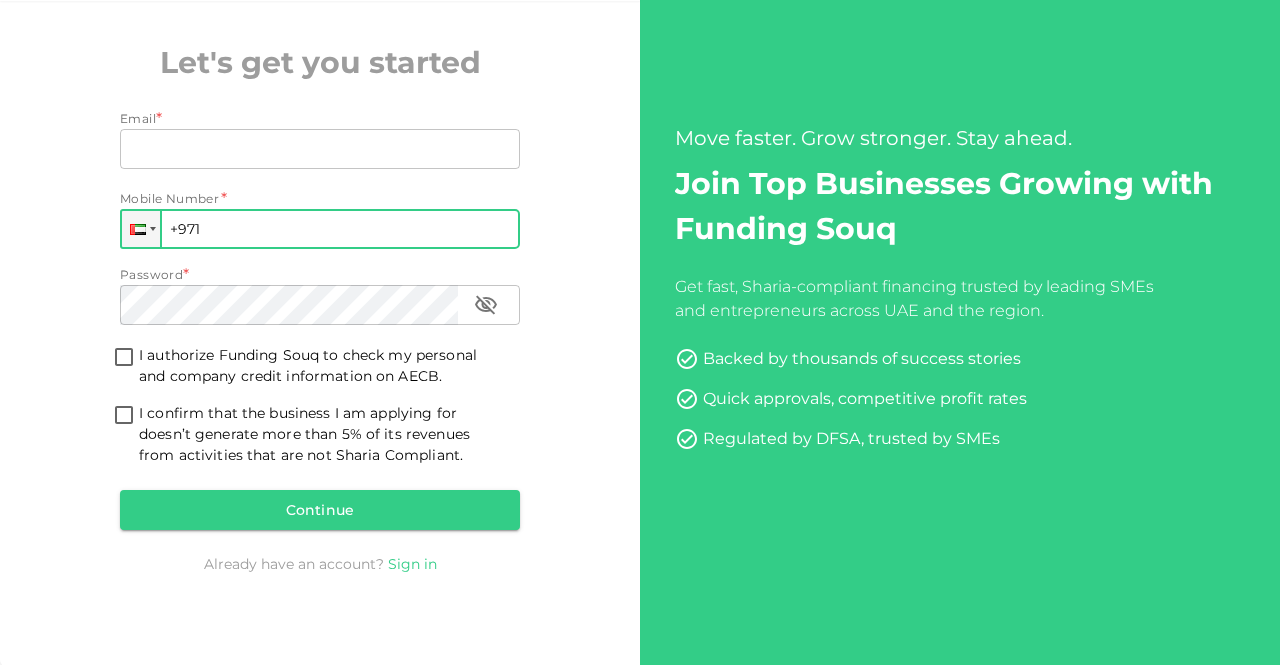 click on "Sign in" at bounding box center [412, 564] 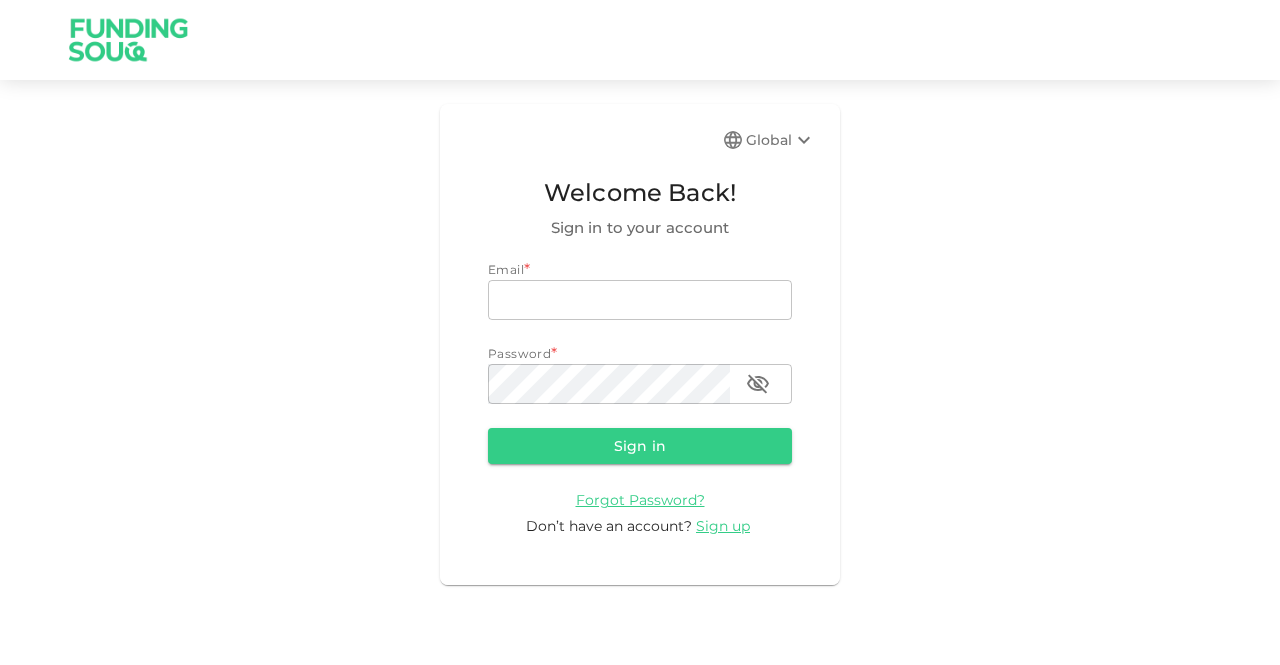 scroll, scrollTop: 0, scrollLeft: 0, axis: both 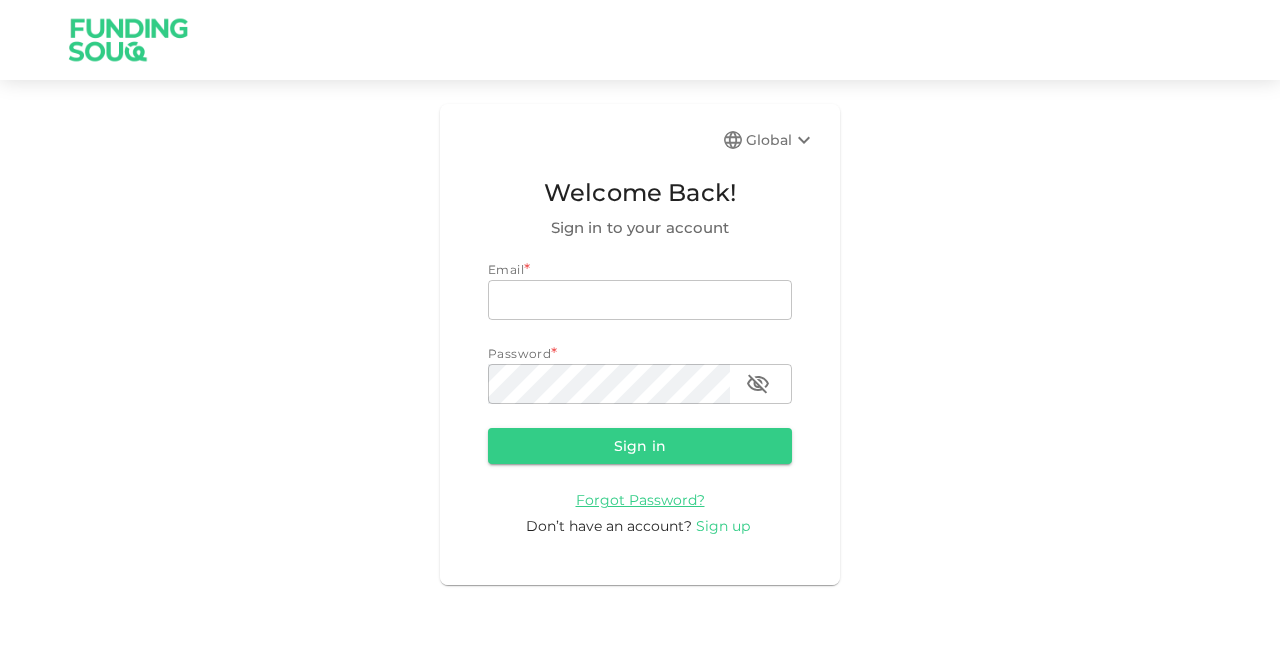 click on "Sign up" at bounding box center (723, 526) 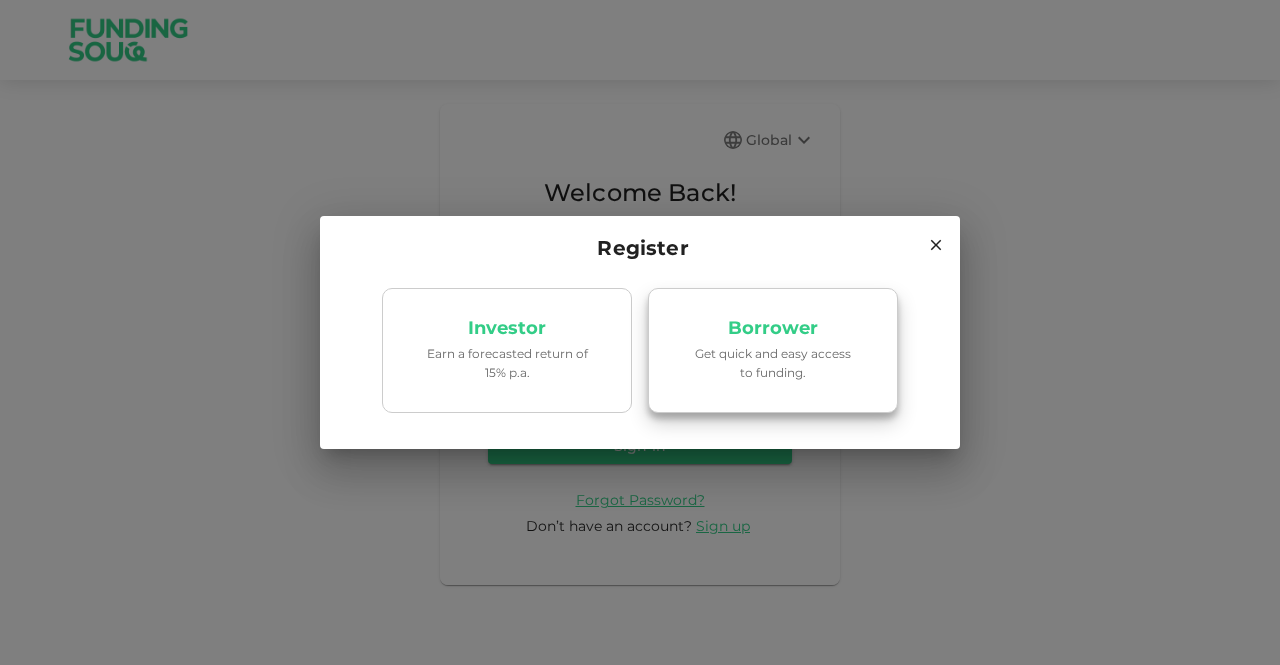 click on "Get quick and easy access to funding." at bounding box center [773, 363] 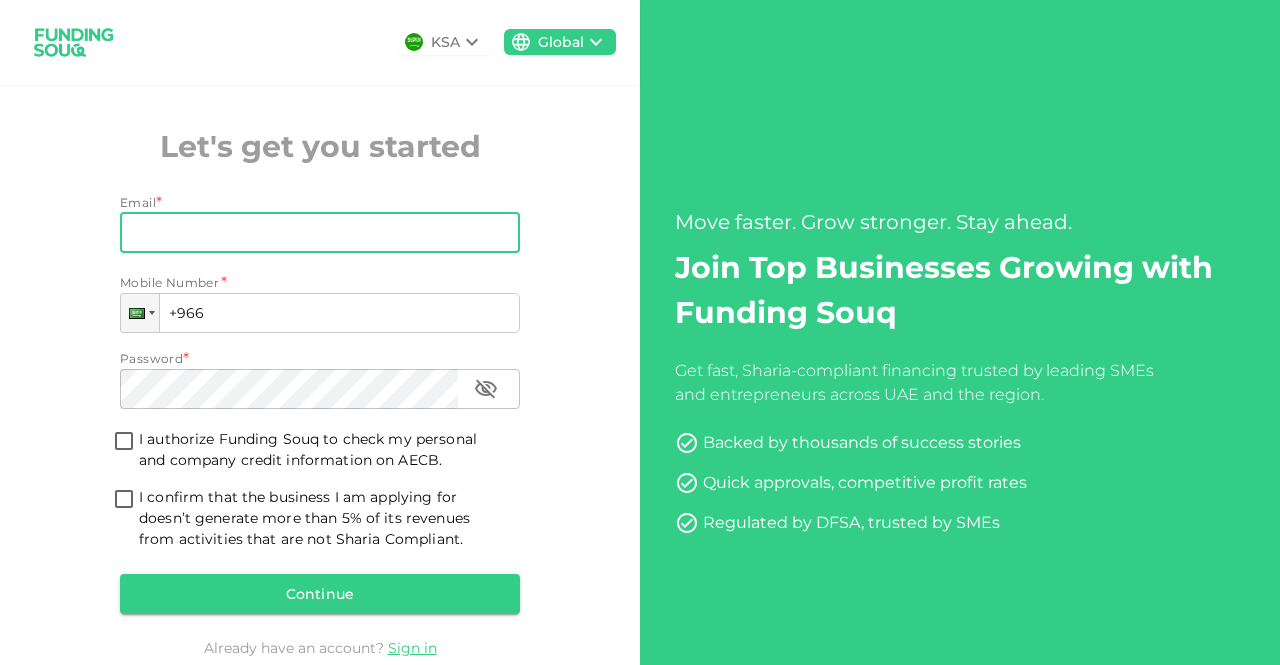 click on "Email" at bounding box center (309, 233) 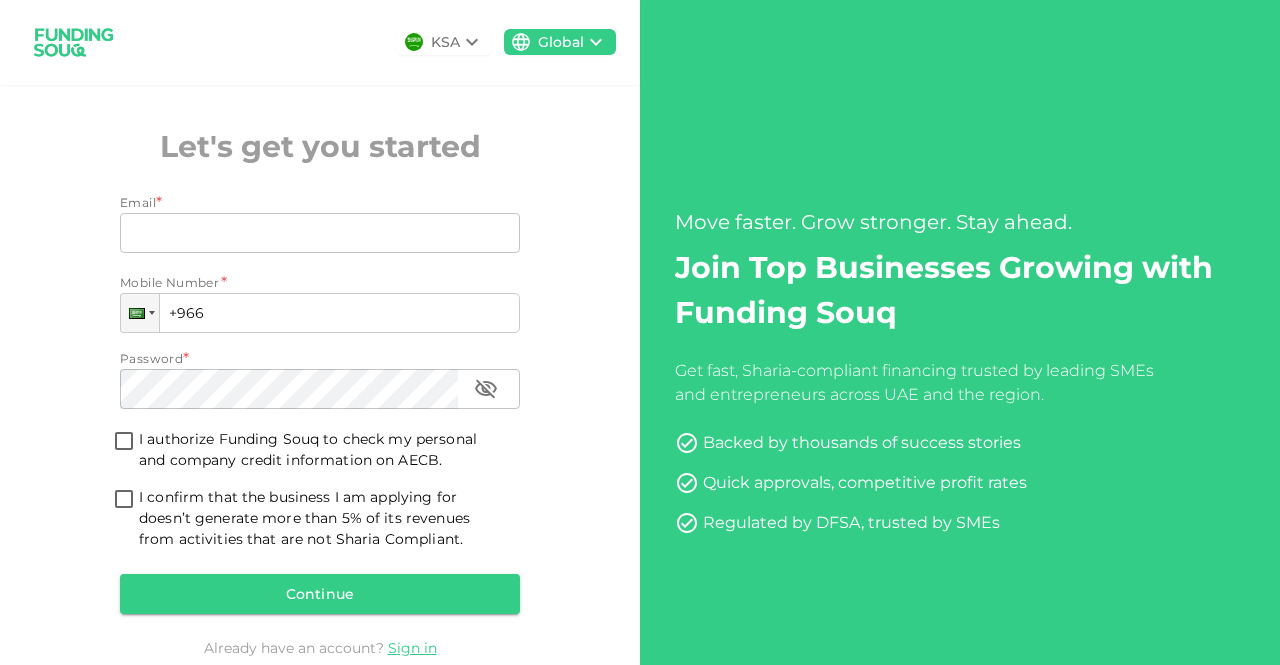 click on "KSA Global Let's get you started   Email * Email Email   Mobile Number * Phone +966   Password * Password Password   I authorize Funding Souq to check my personal and company credit information on AECB. I confirm that the business I am applying for doesn’t generate more than 5% of its revenues from activities that are not Sharia Compliant. Continue Already have an account?   Sign in" at bounding box center [320, 359] 